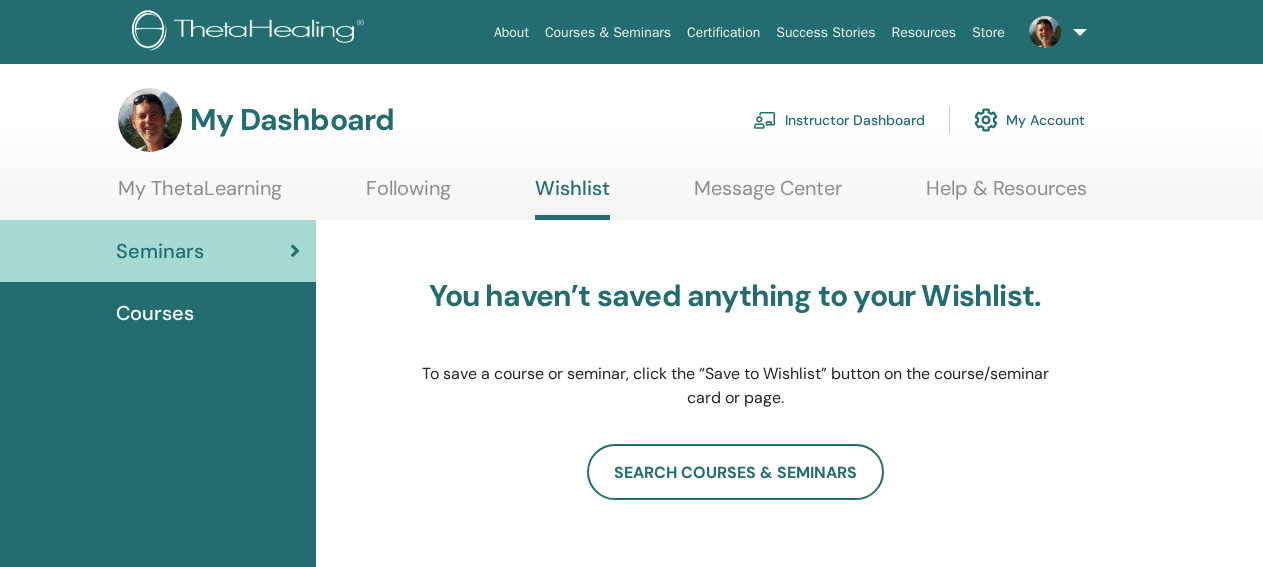 scroll, scrollTop: 0, scrollLeft: 0, axis: both 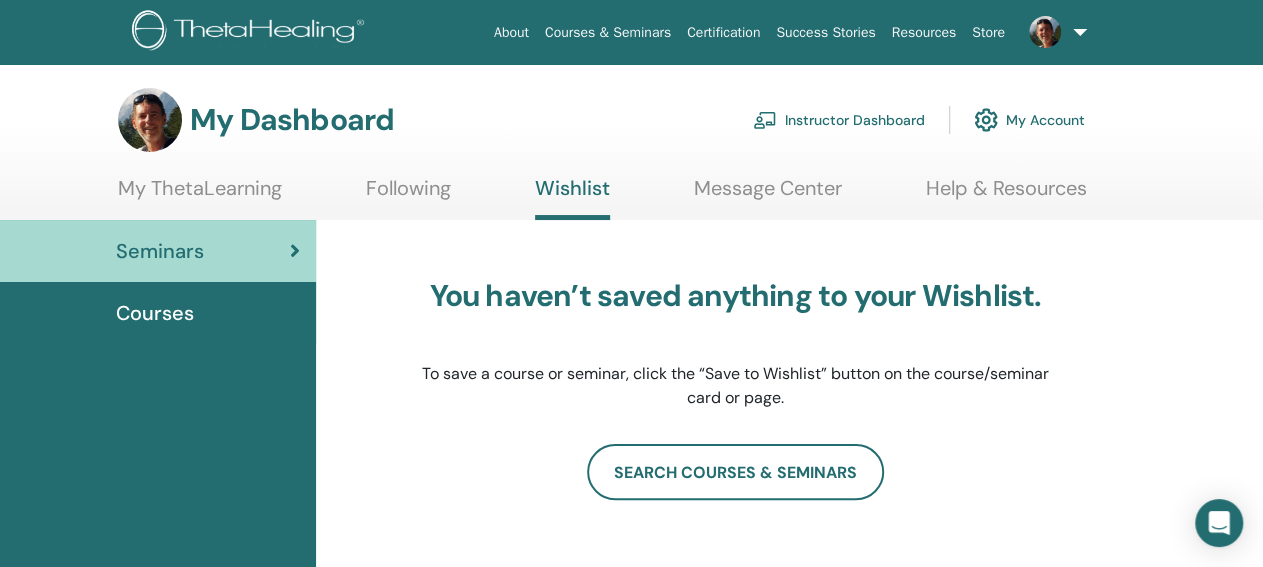click at bounding box center (1054, 32) 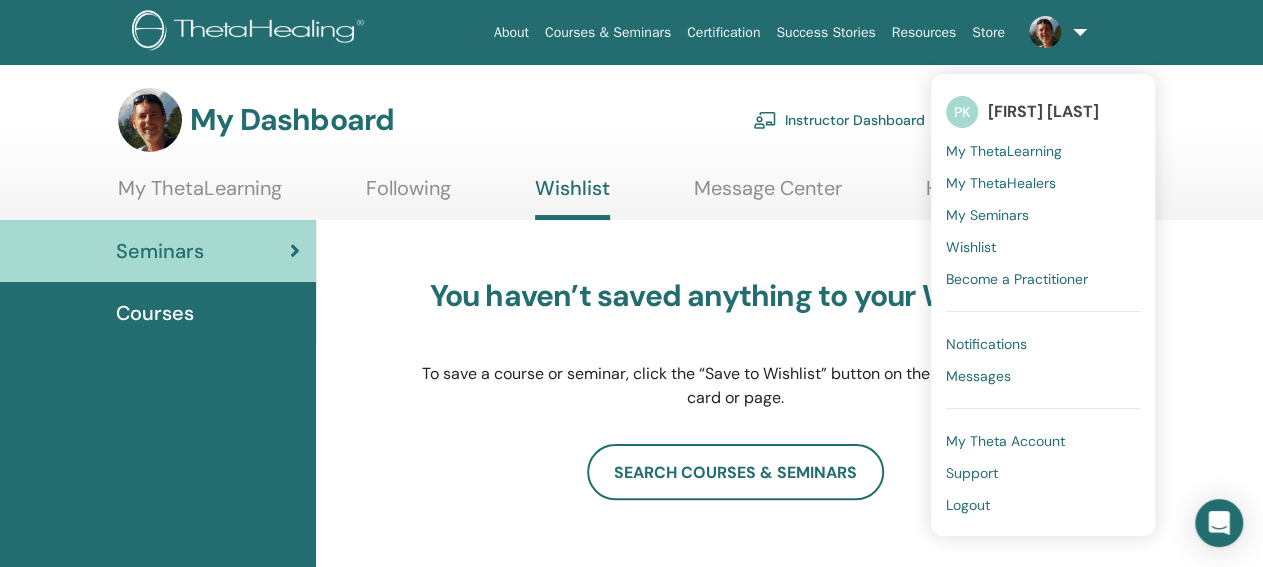 click on "Notifications" at bounding box center [986, 344] 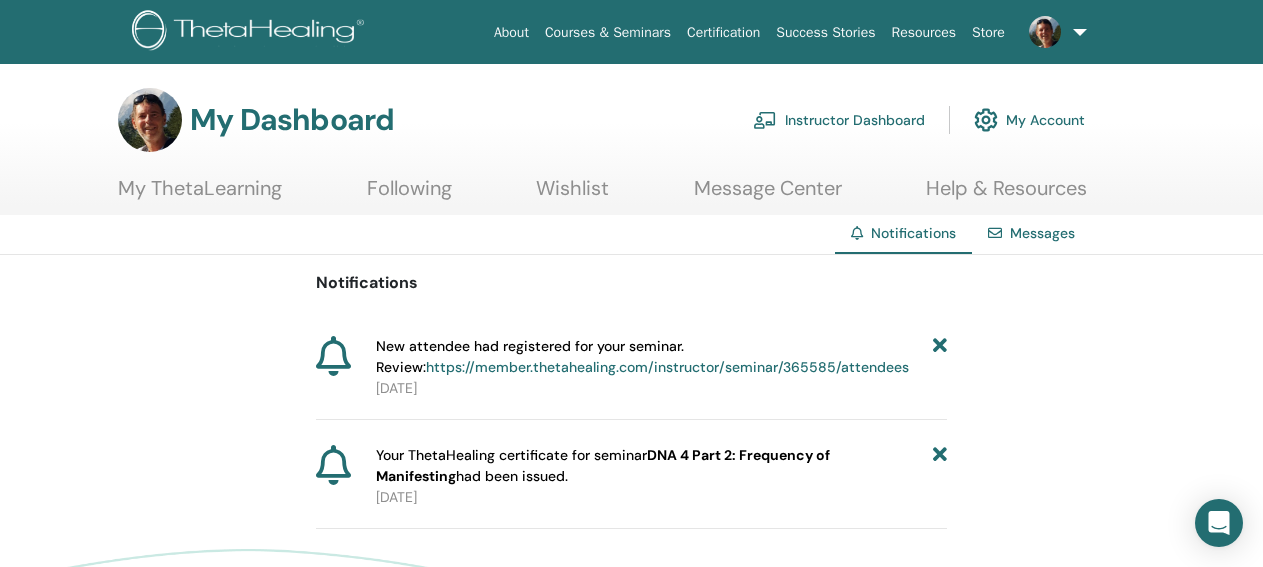 scroll, scrollTop: 0, scrollLeft: 0, axis: both 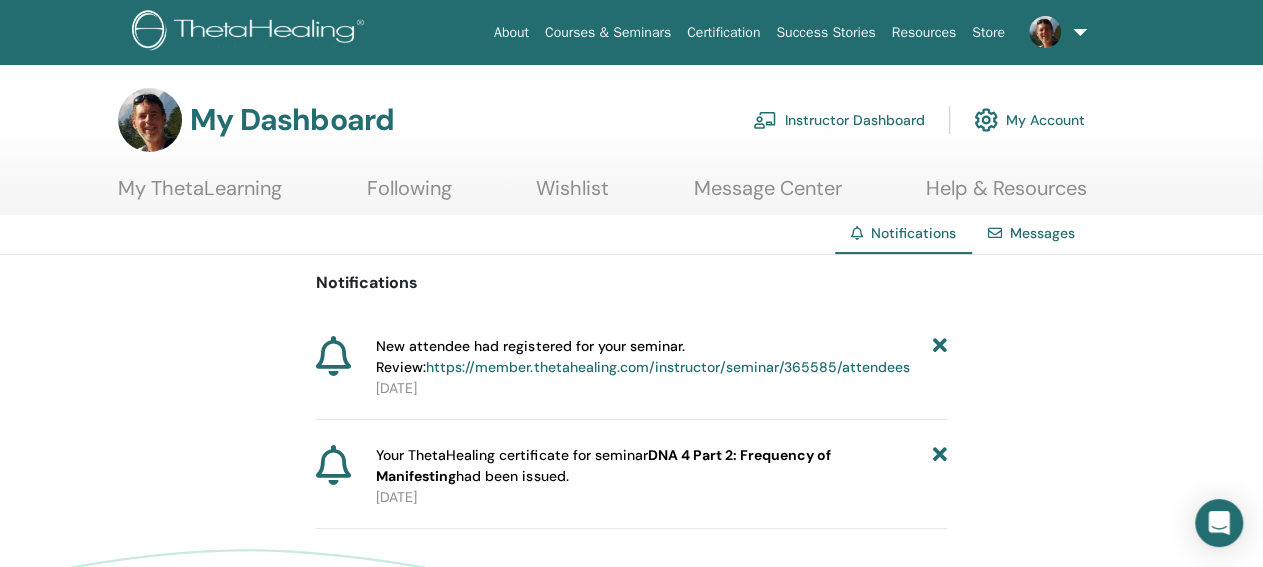 click at bounding box center (940, 357) 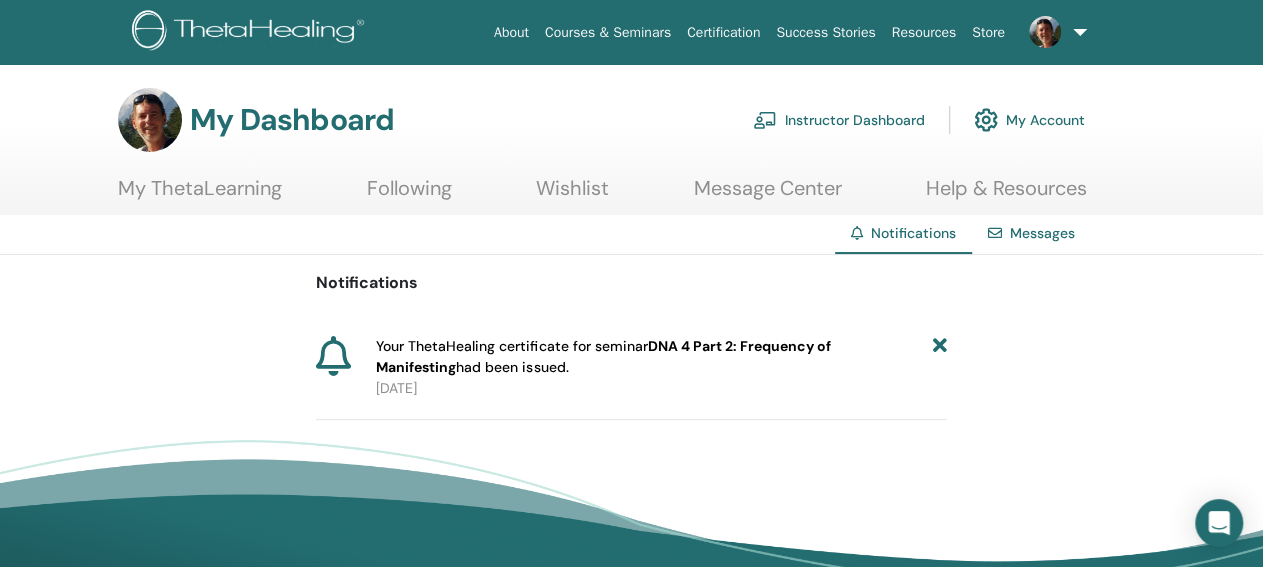click on "Instructor Dashboard" at bounding box center (839, 120) 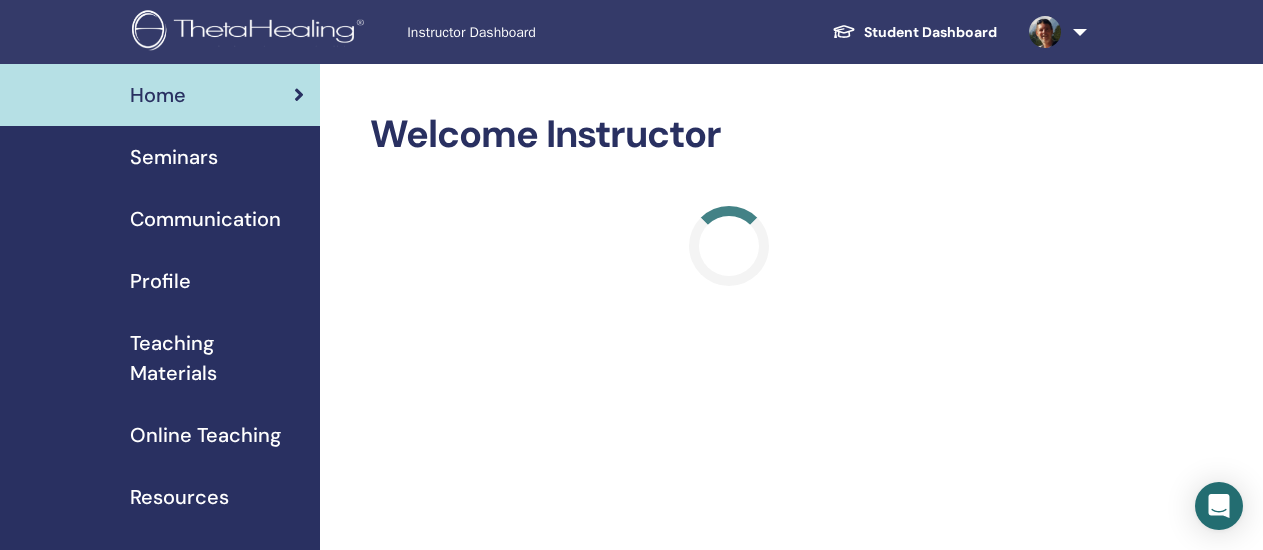 scroll, scrollTop: 0, scrollLeft: 0, axis: both 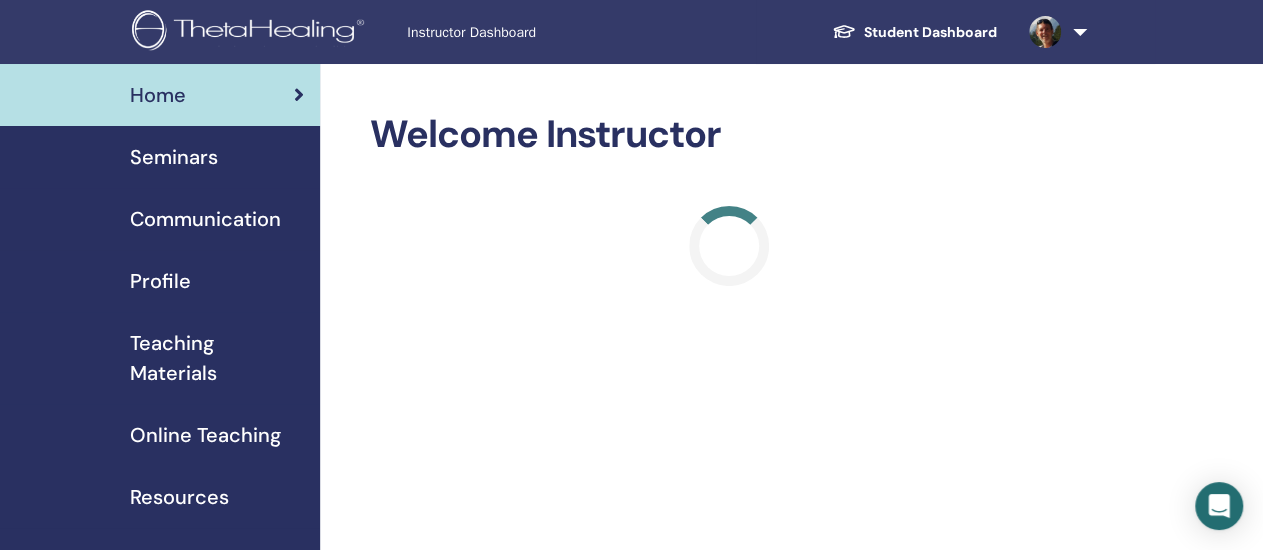 click on "Seminars" at bounding box center [174, 157] 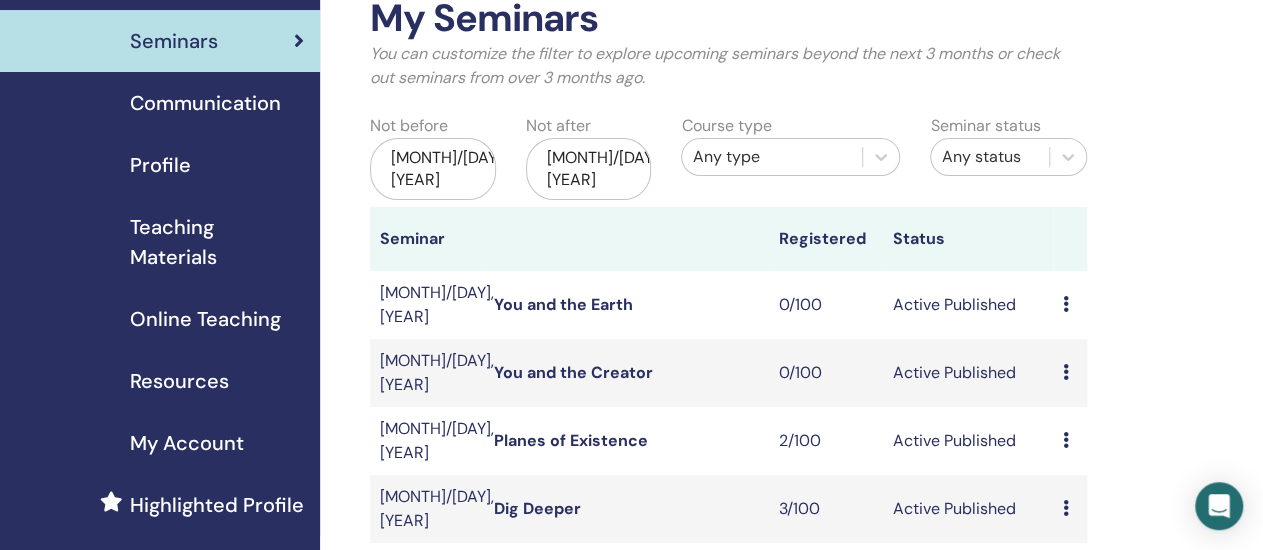 scroll, scrollTop: 0, scrollLeft: 0, axis: both 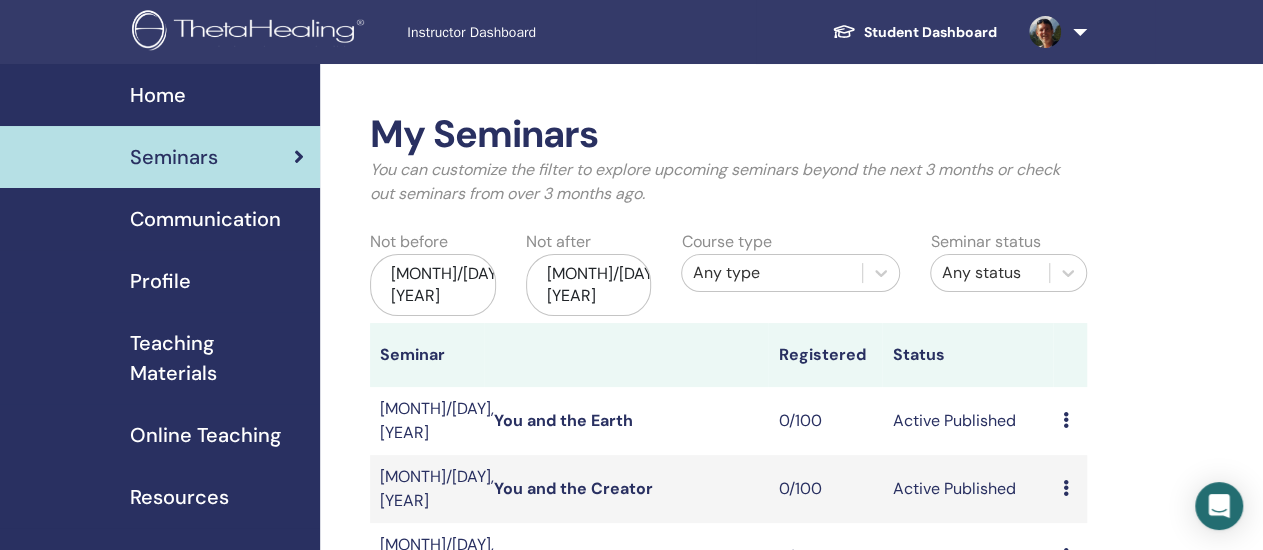 click on "Student Dashboard" at bounding box center [914, 32] 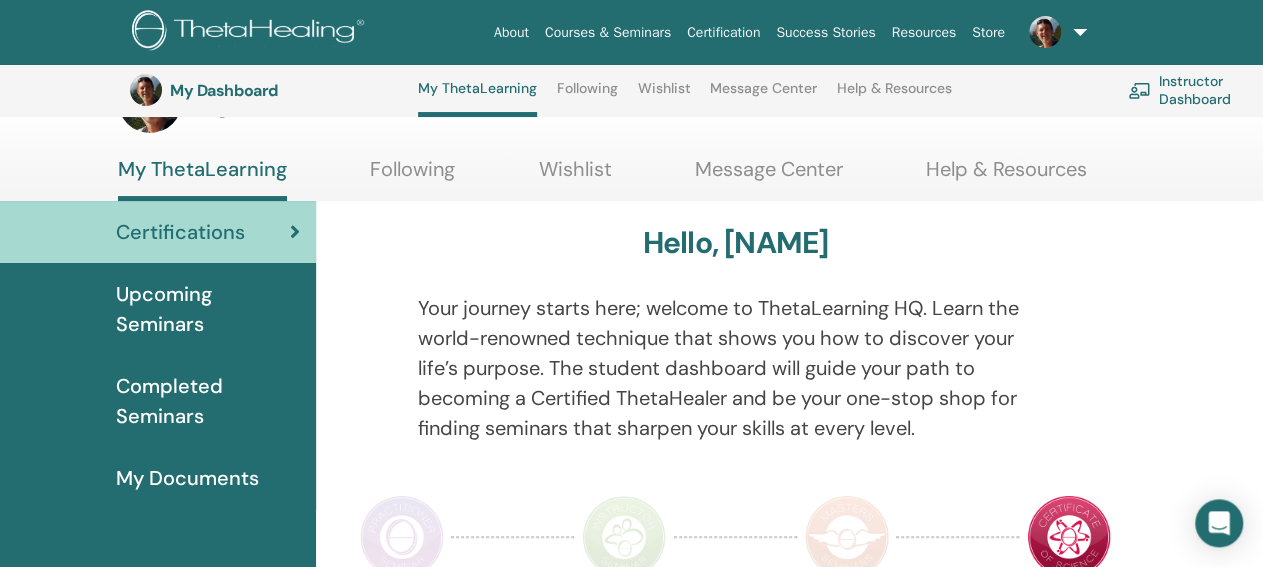 scroll, scrollTop: 0, scrollLeft: 0, axis: both 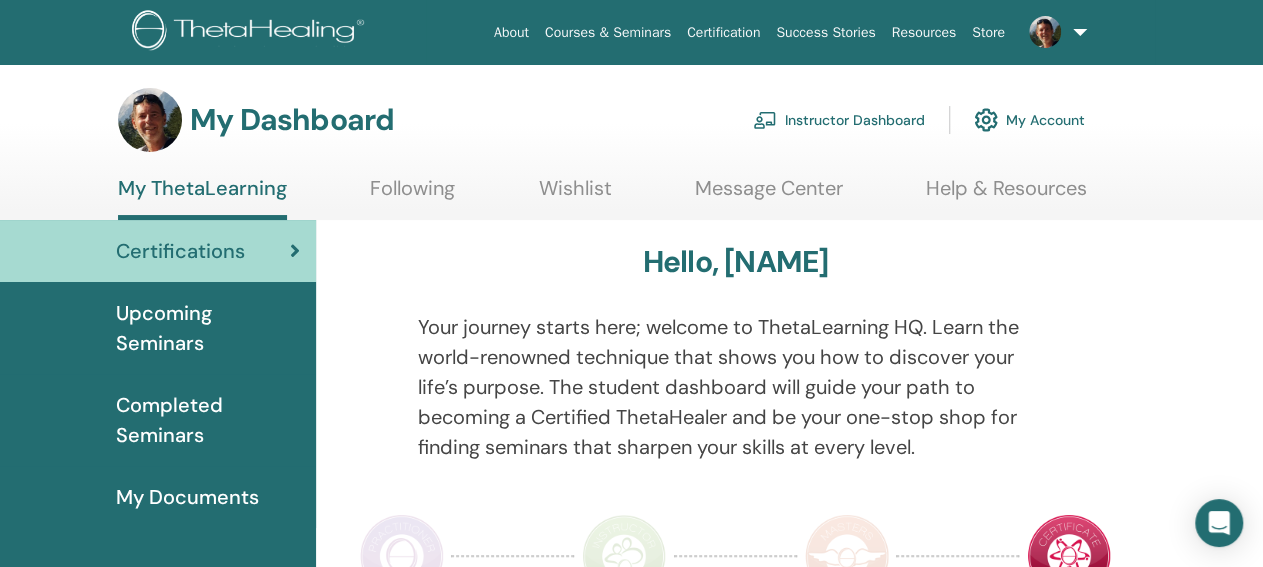 click on "Instructor Dashboard" at bounding box center [839, 120] 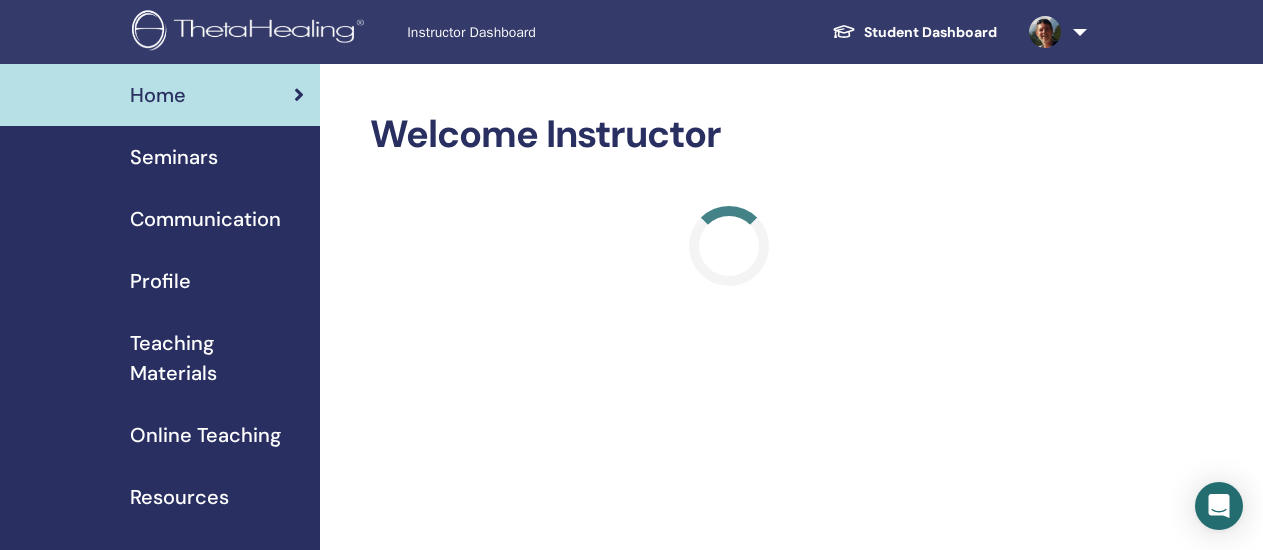 scroll, scrollTop: 0, scrollLeft: 0, axis: both 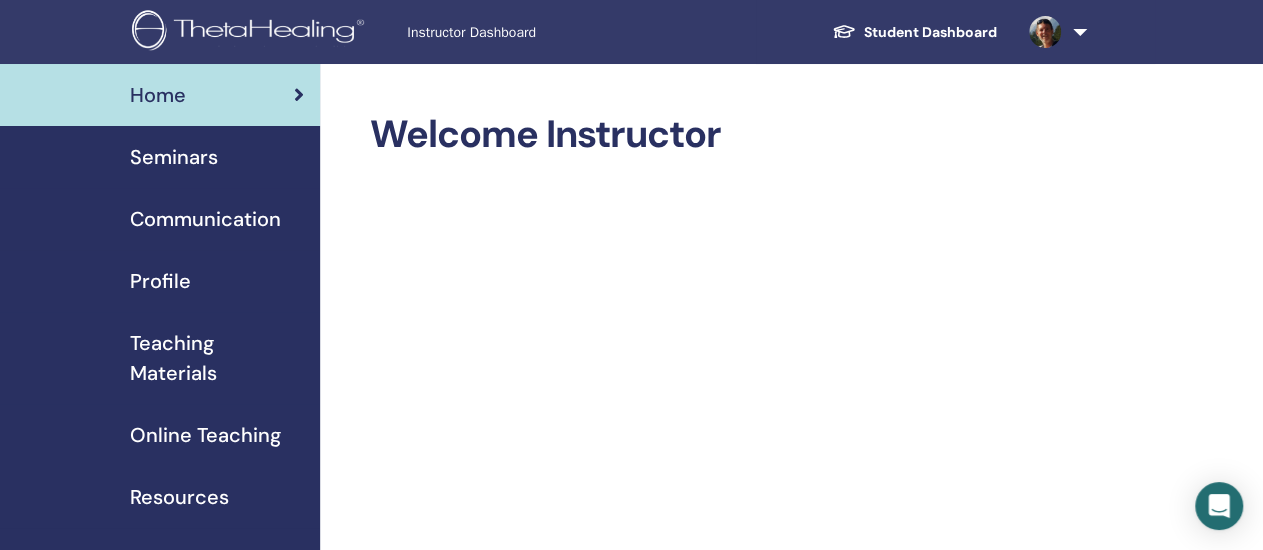 click on "Seminars" at bounding box center [174, 157] 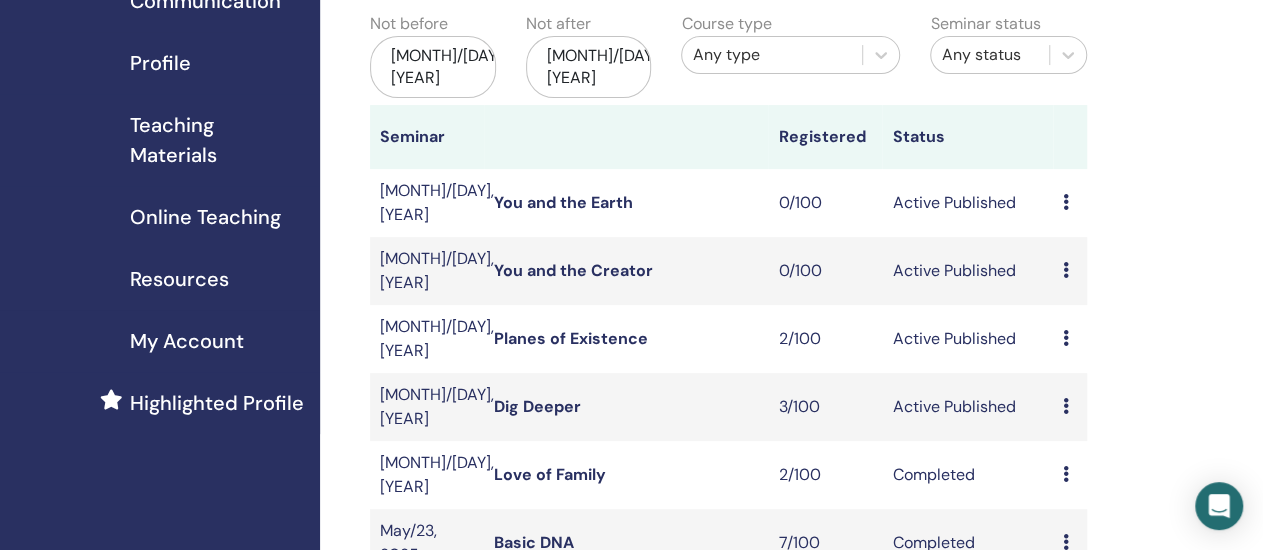 scroll, scrollTop: 312, scrollLeft: 0, axis: vertical 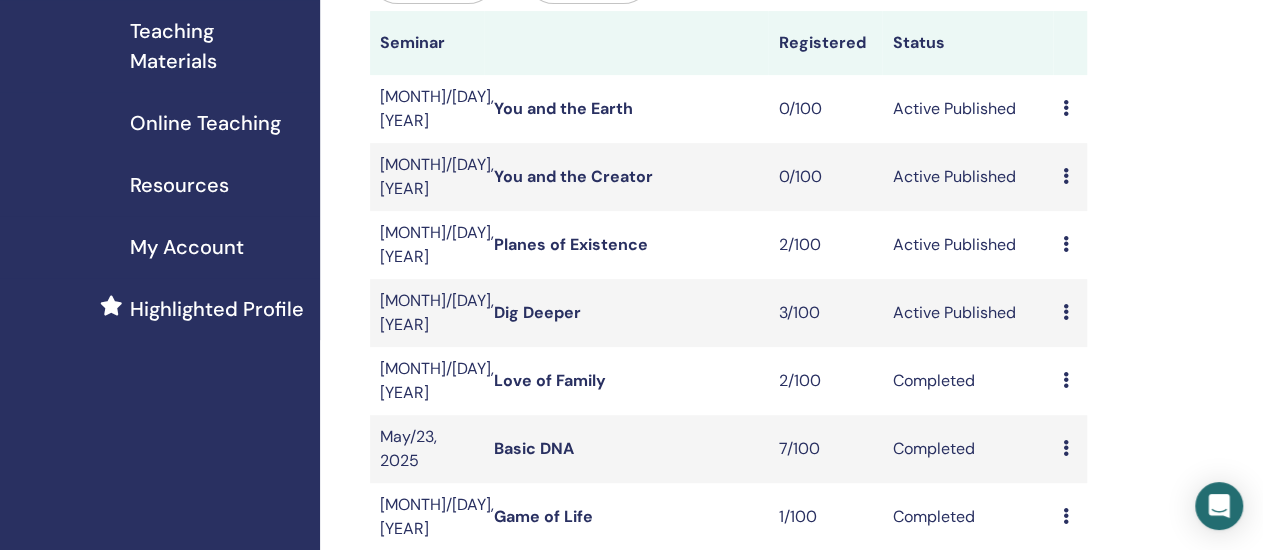 click on "Planes of Existence" at bounding box center [571, 244] 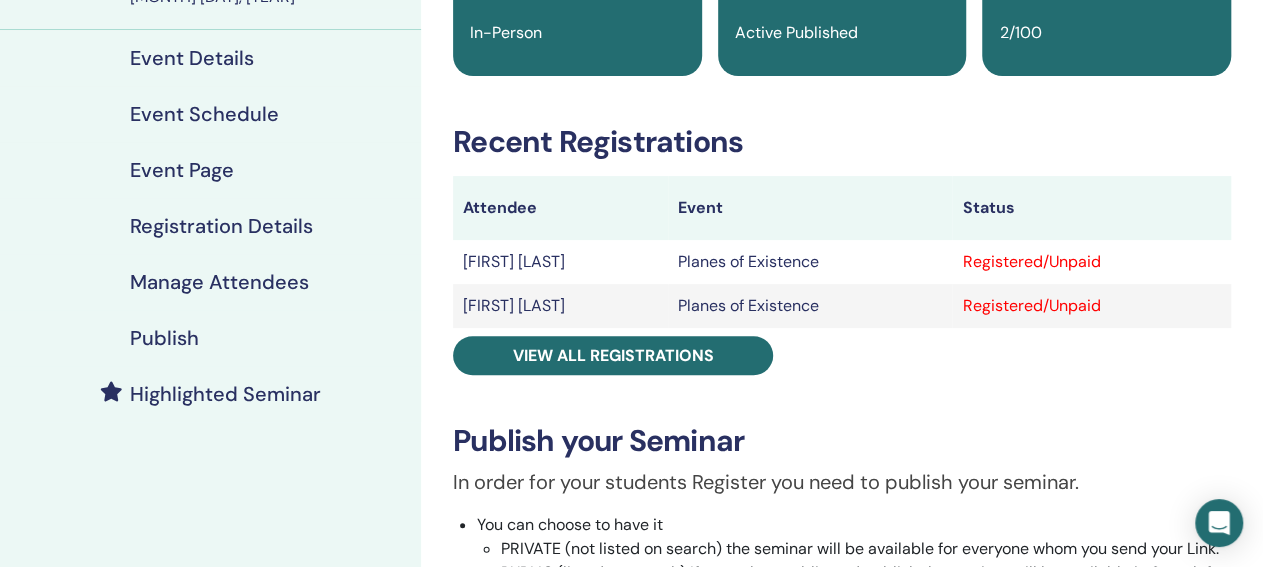 scroll, scrollTop: 0, scrollLeft: 0, axis: both 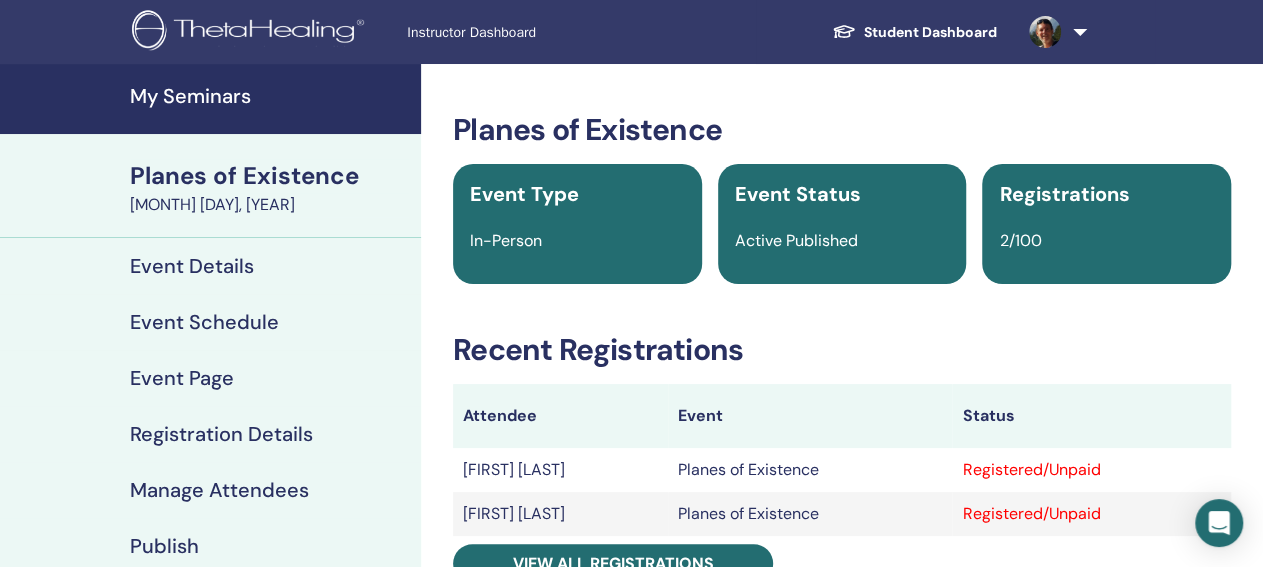 click on "My Seminars" at bounding box center [269, 96] 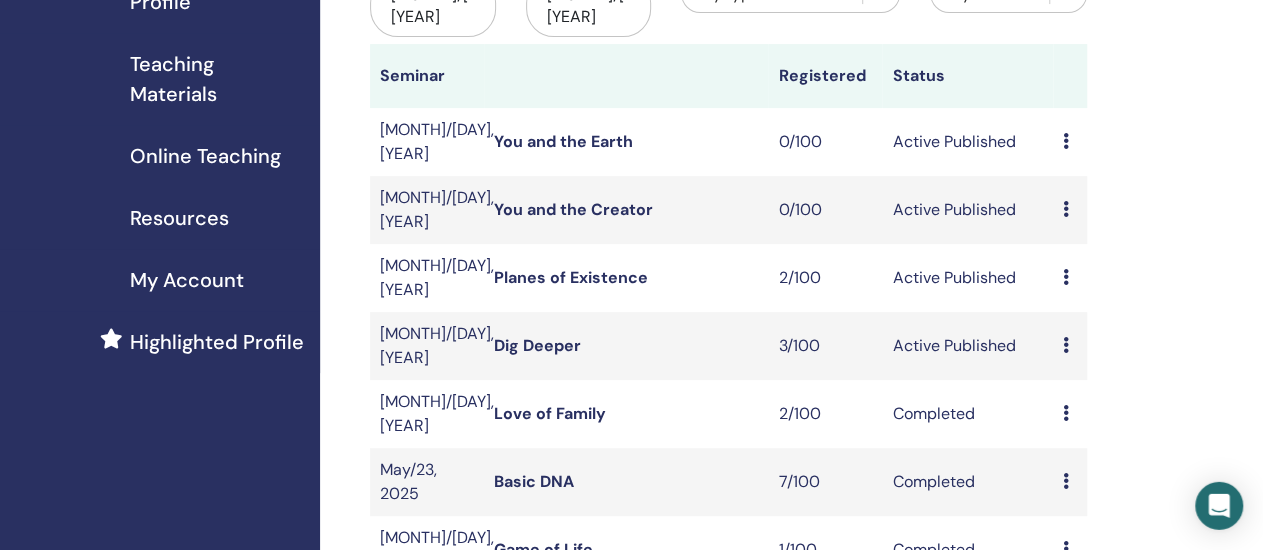 scroll, scrollTop: 312, scrollLeft: 0, axis: vertical 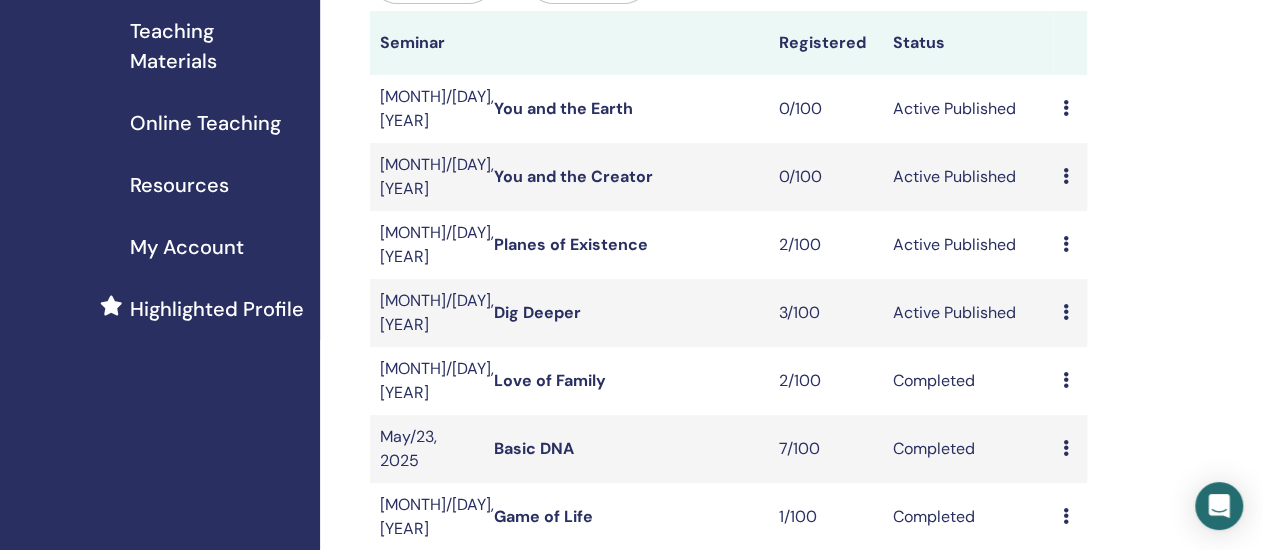 click on "Dig Deeper" at bounding box center [537, 312] 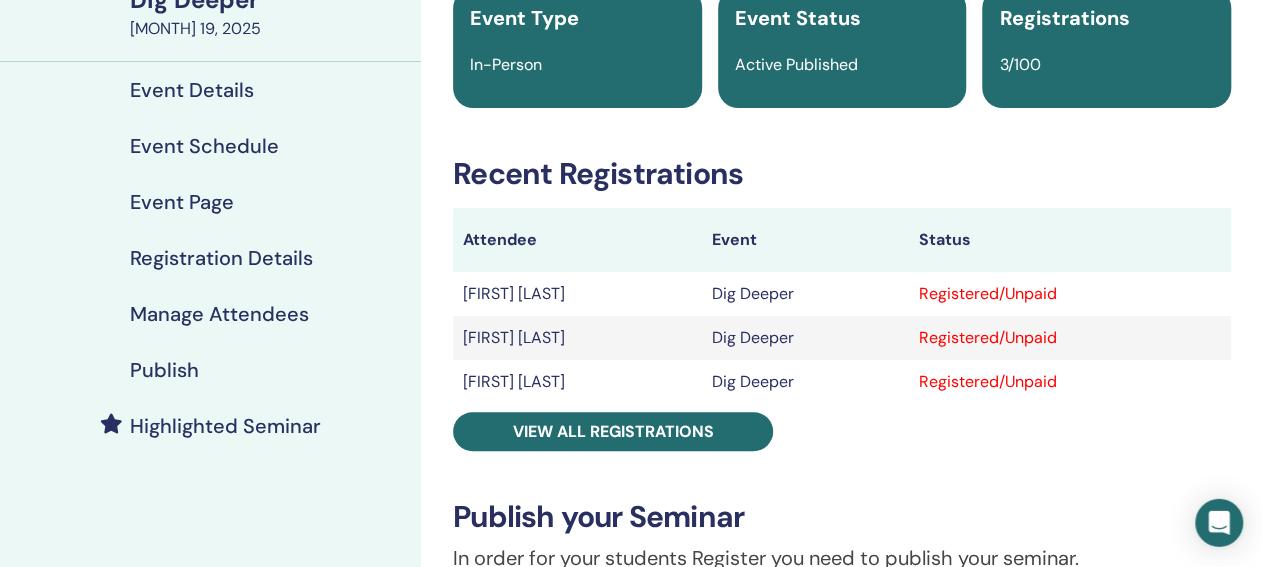 scroll, scrollTop: 208, scrollLeft: 0, axis: vertical 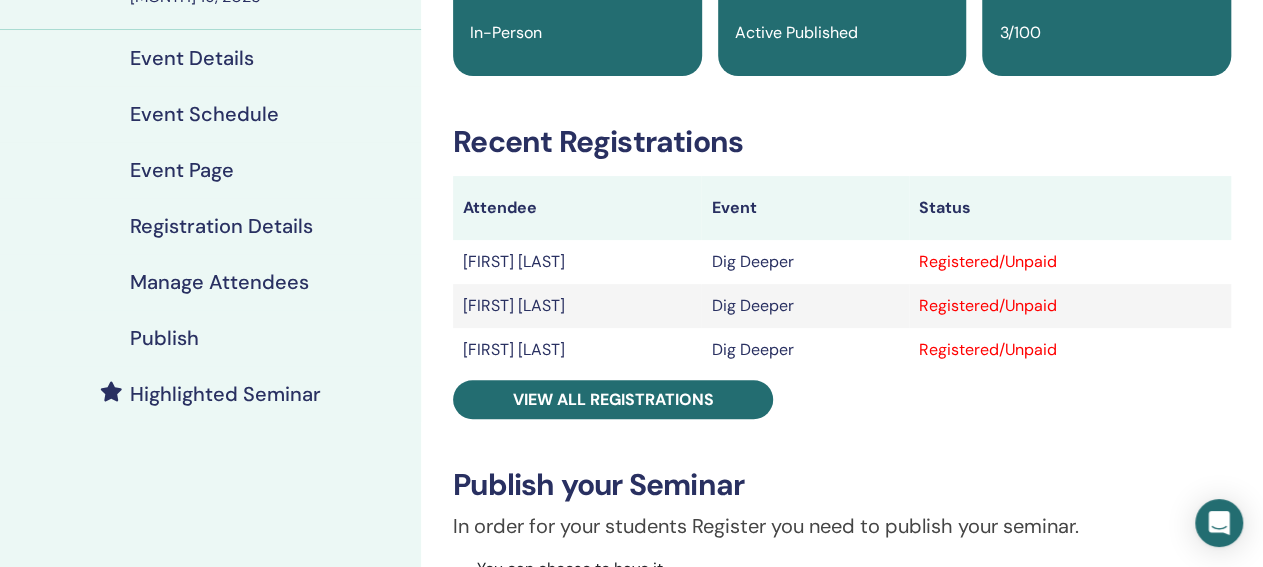 click on "Manage Attendees" at bounding box center (219, 282) 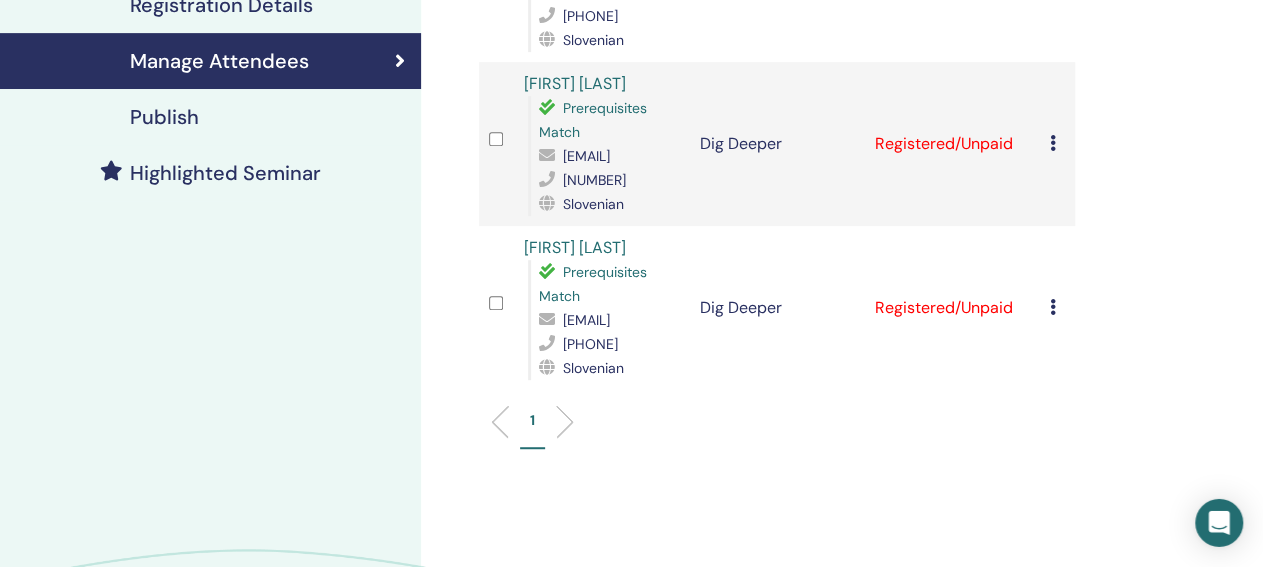 scroll, scrollTop: 443, scrollLeft: 0, axis: vertical 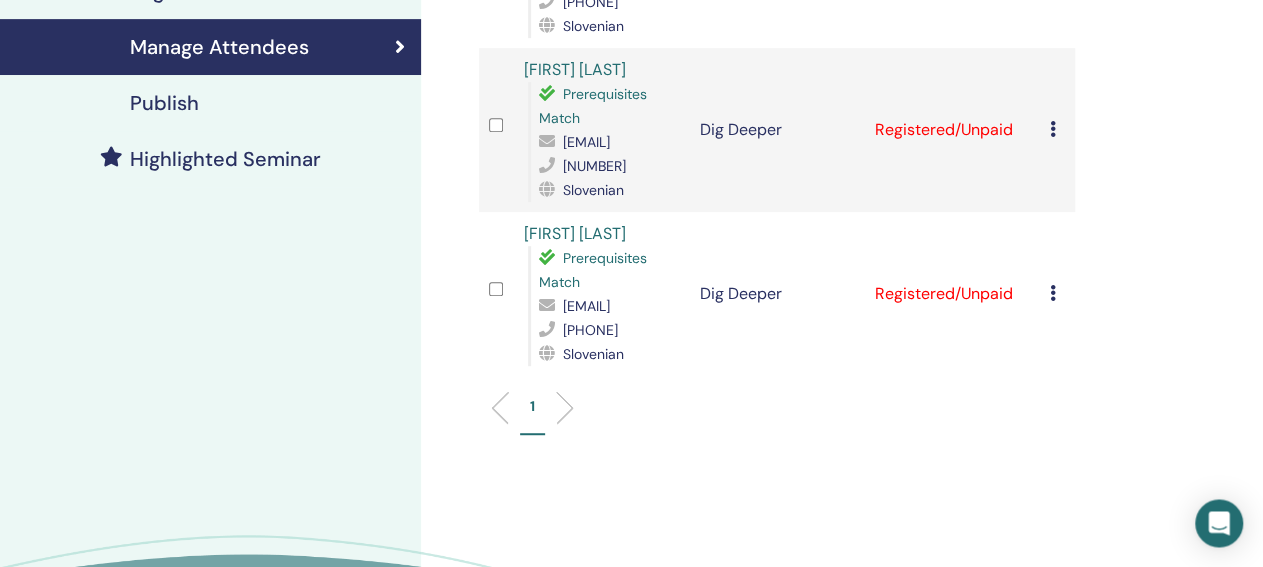 click at bounding box center [1053, 293] 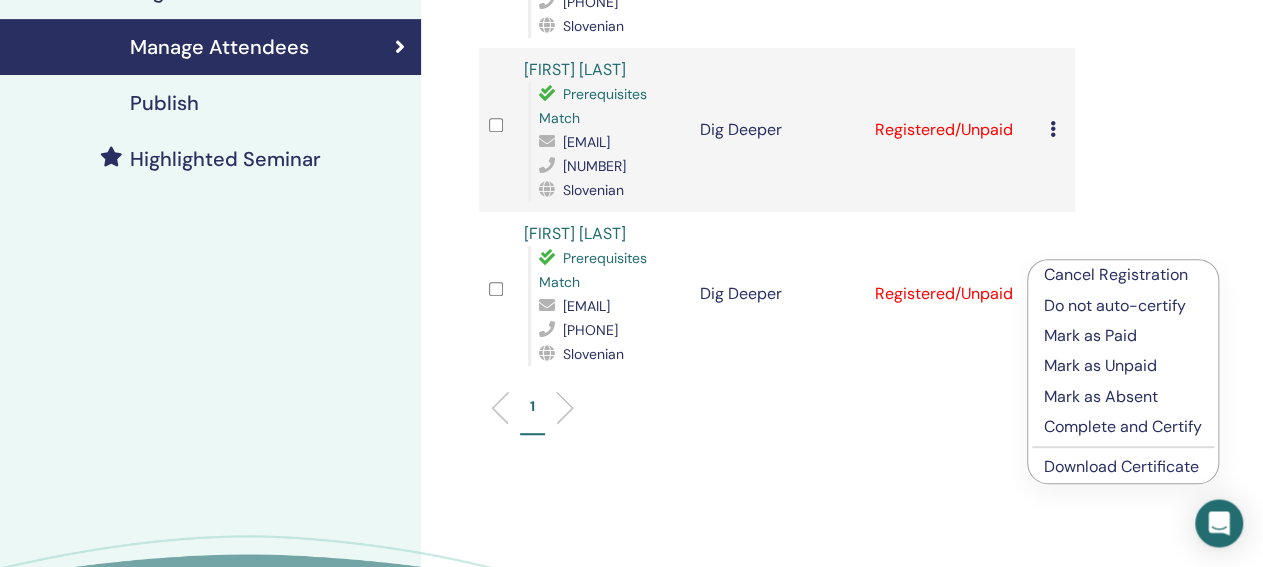 click on "Download Certificate" at bounding box center (1121, 466) 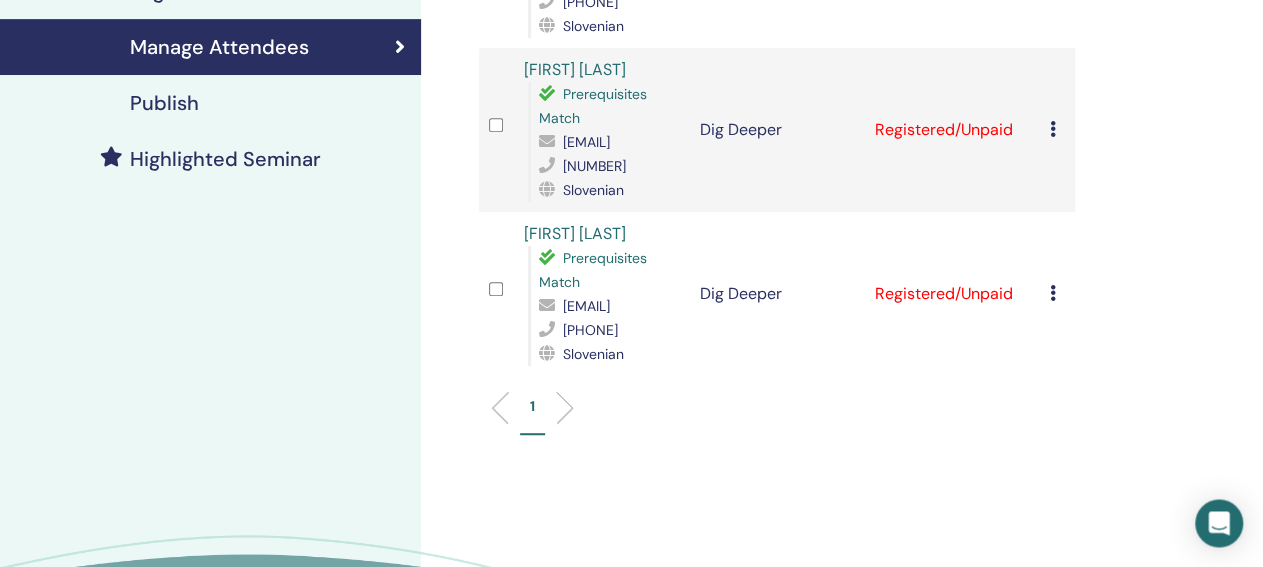 click at bounding box center [1053, 129] 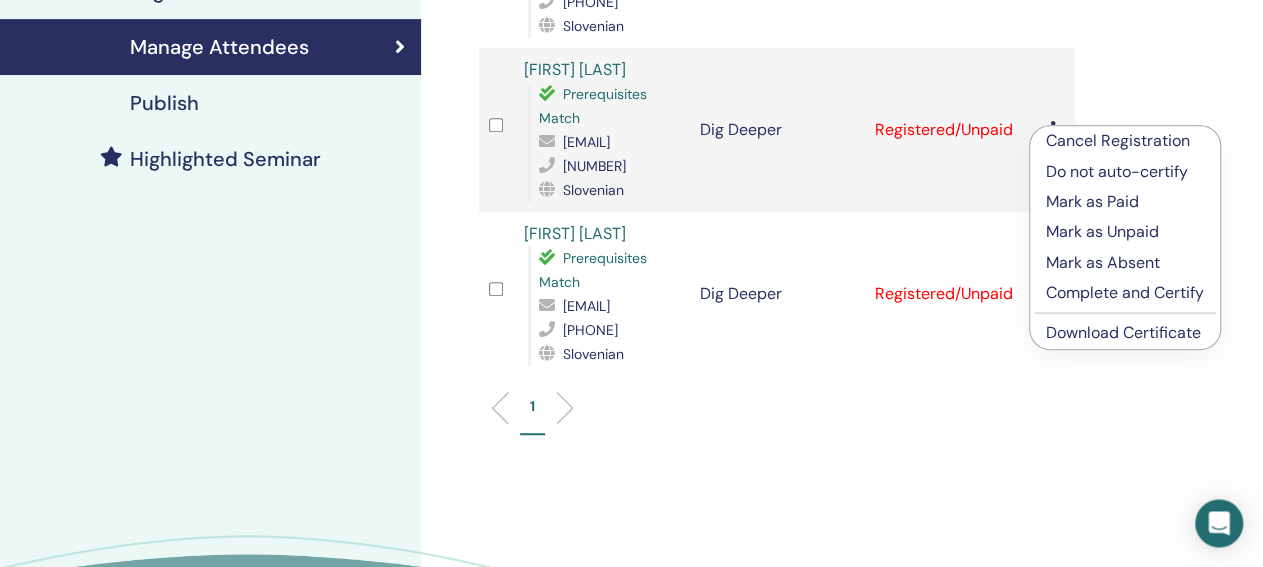 click on "Download Certificate" at bounding box center (1123, 332) 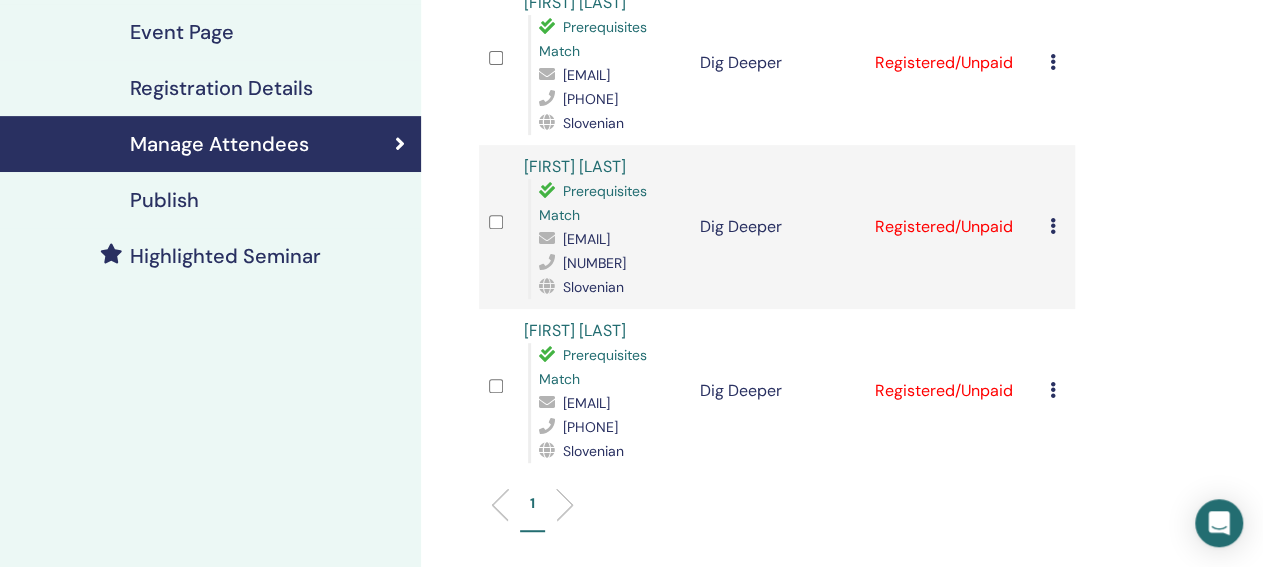 scroll, scrollTop: 130, scrollLeft: 0, axis: vertical 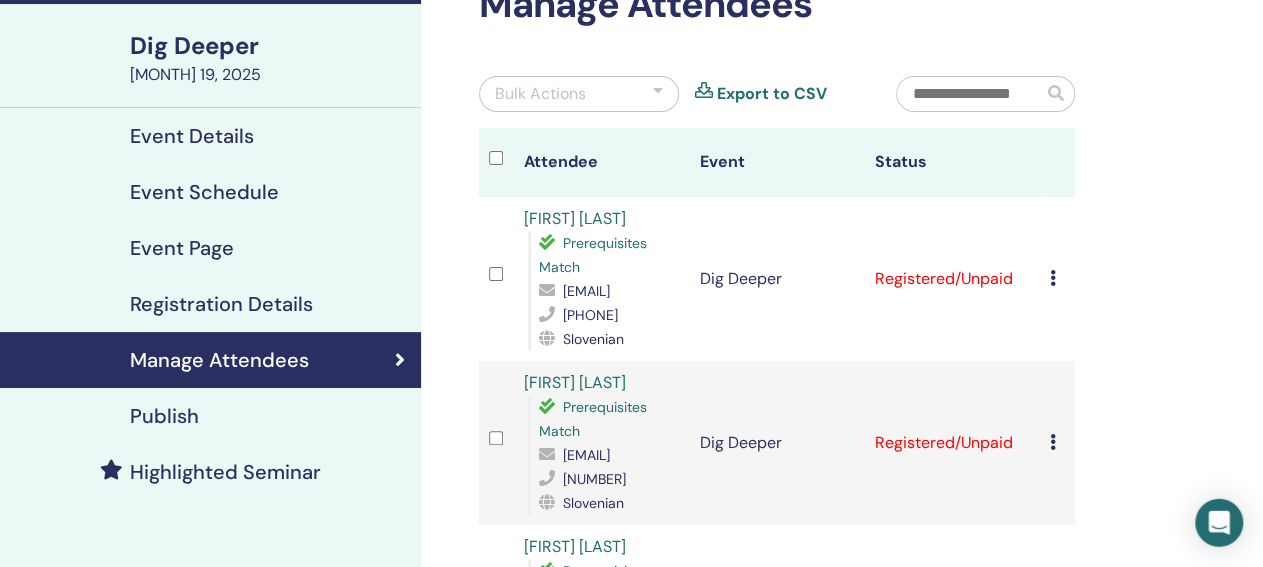 click on "Cancel Registration Do not auto-certify Mark as Paid Mark as Unpaid Mark as Absent Complete and Certify Download Certificate" at bounding box center [1057, 279] 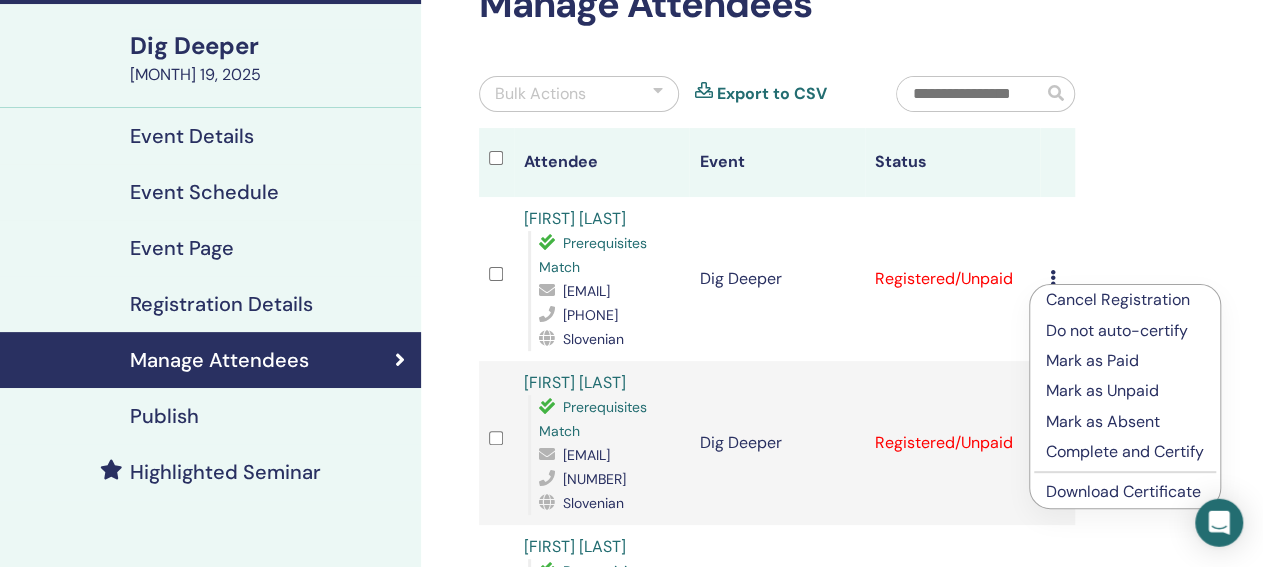 click on "Download Certificate" at bounding box center [1123, 491] 